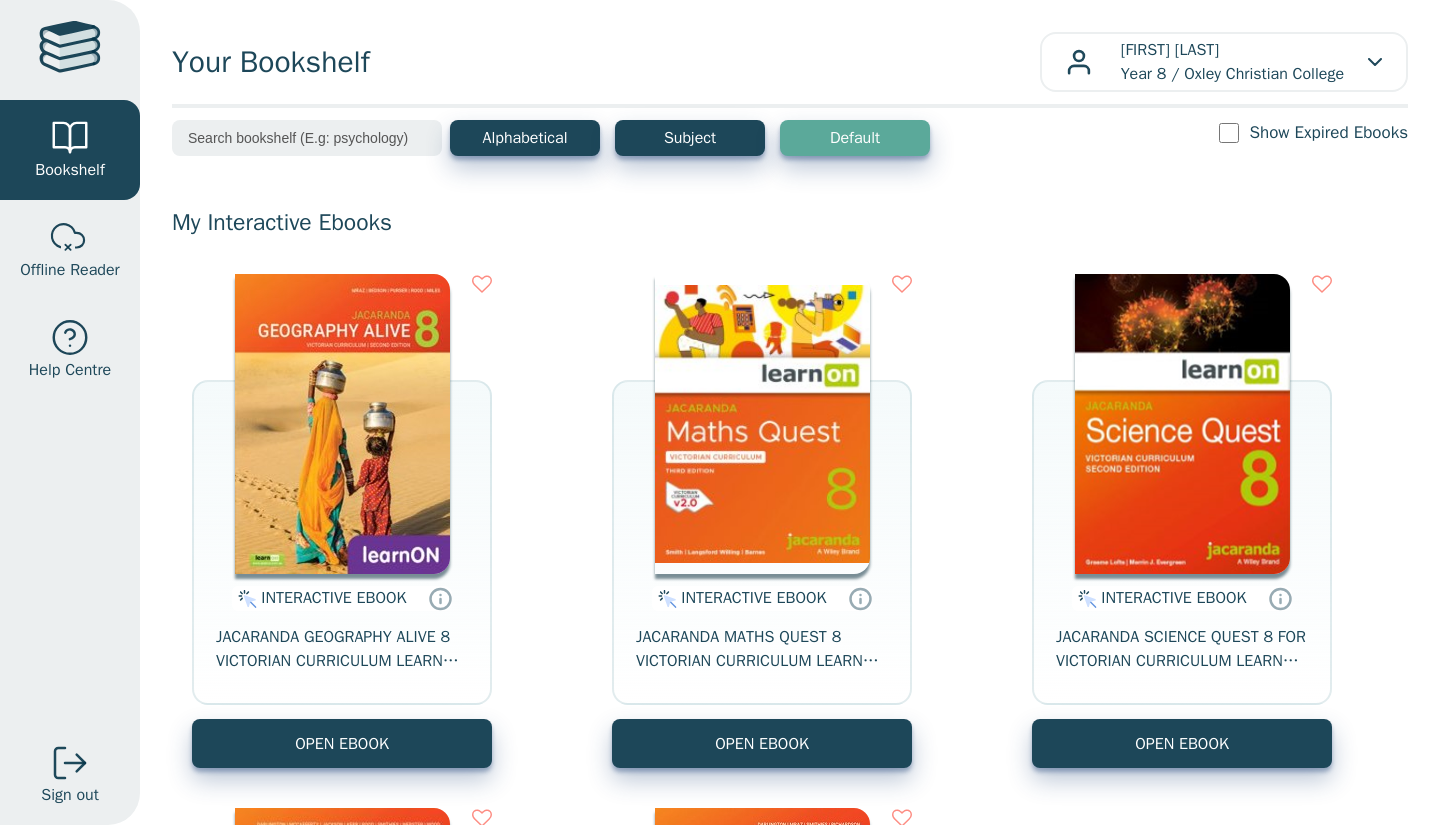 scroll, scrollTop: 0, scrollLeft: 0, axis: both 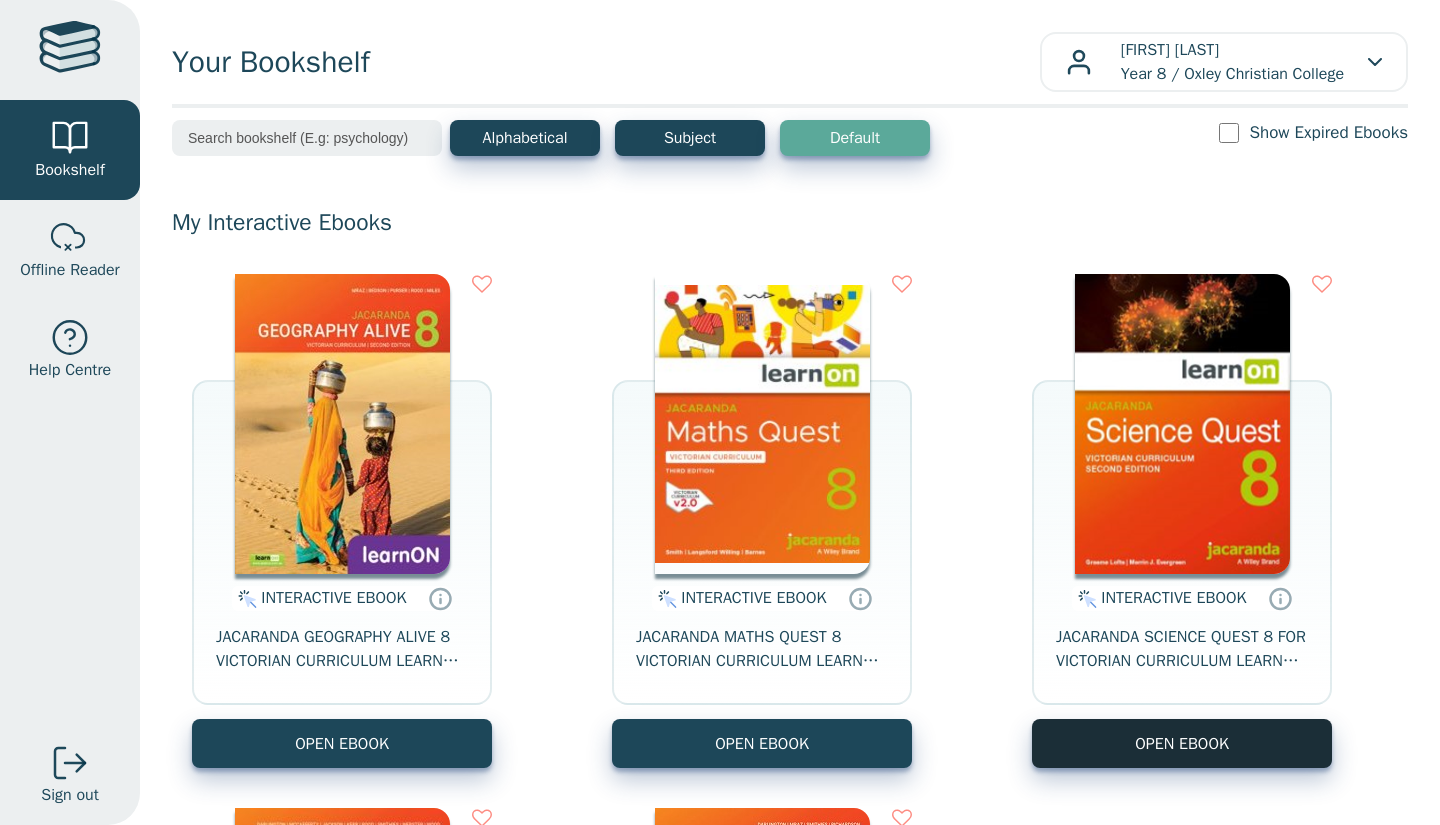 click on "OPEN EBOOK" at bounding box center (1182, 743) 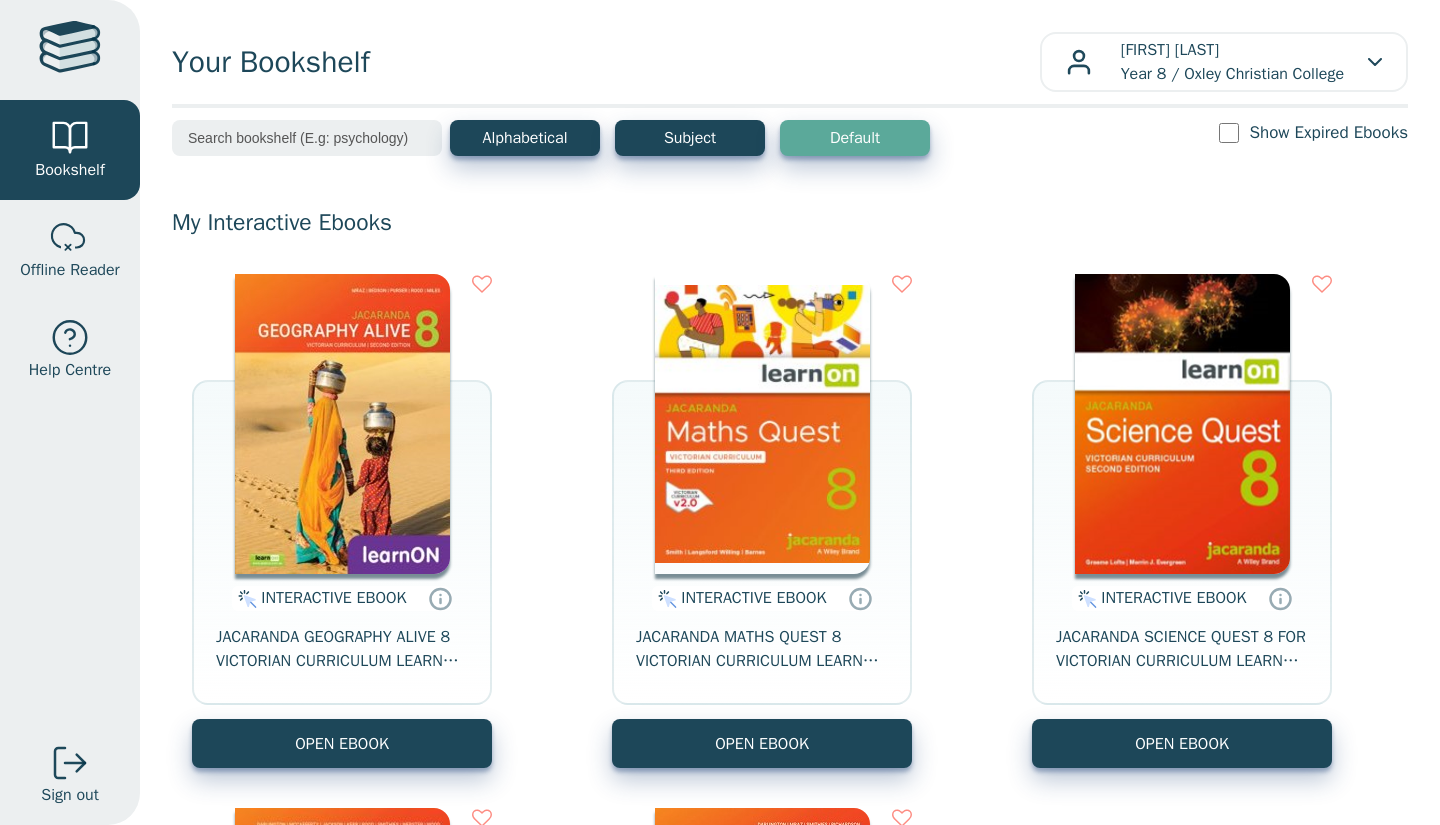 click on "INTERACTIVE EBOOK
JACARANDA GEOGRAPHY ALIVE 8 VICTORIAN CURRICULUM LEARNON EBOOK 2E
OPEN EBOOK
INTERACTIVE EBOOK" at bounding box center (790, 788) 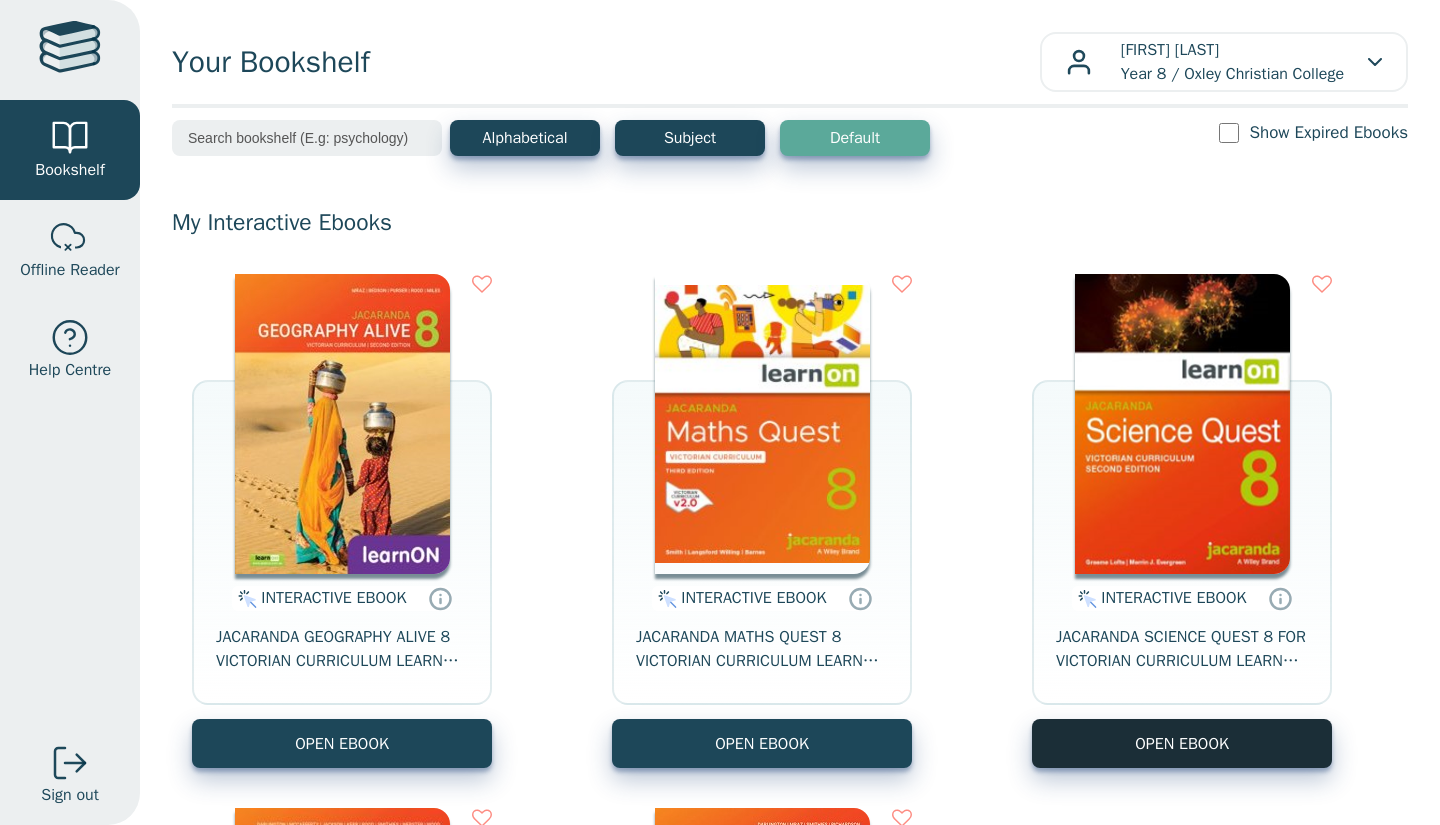 click on "OPEN EBOOK" at bounding box center (1182, 743) 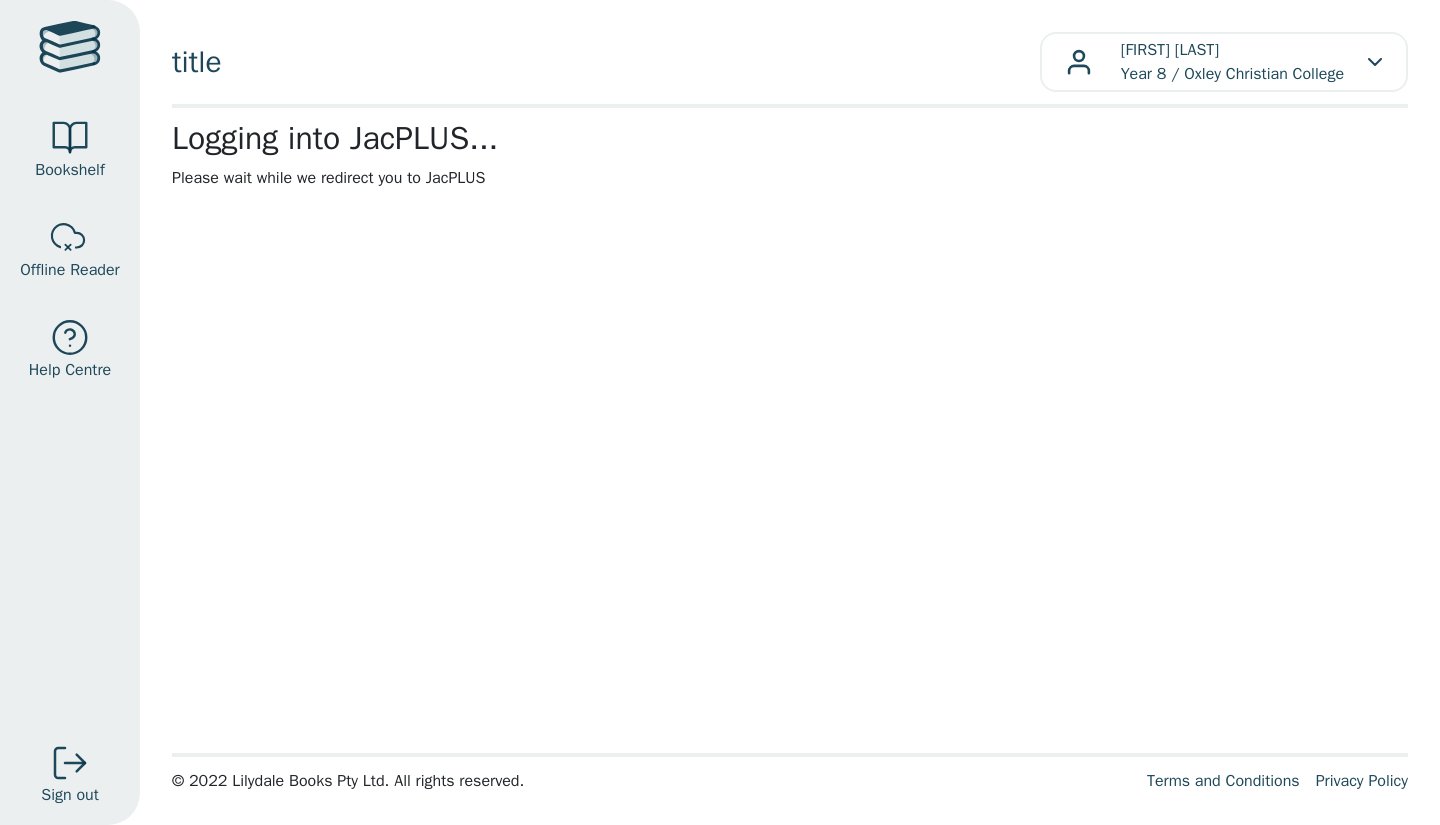 scroll, scrollTop: 0, scrollLeft: 0, axis: both 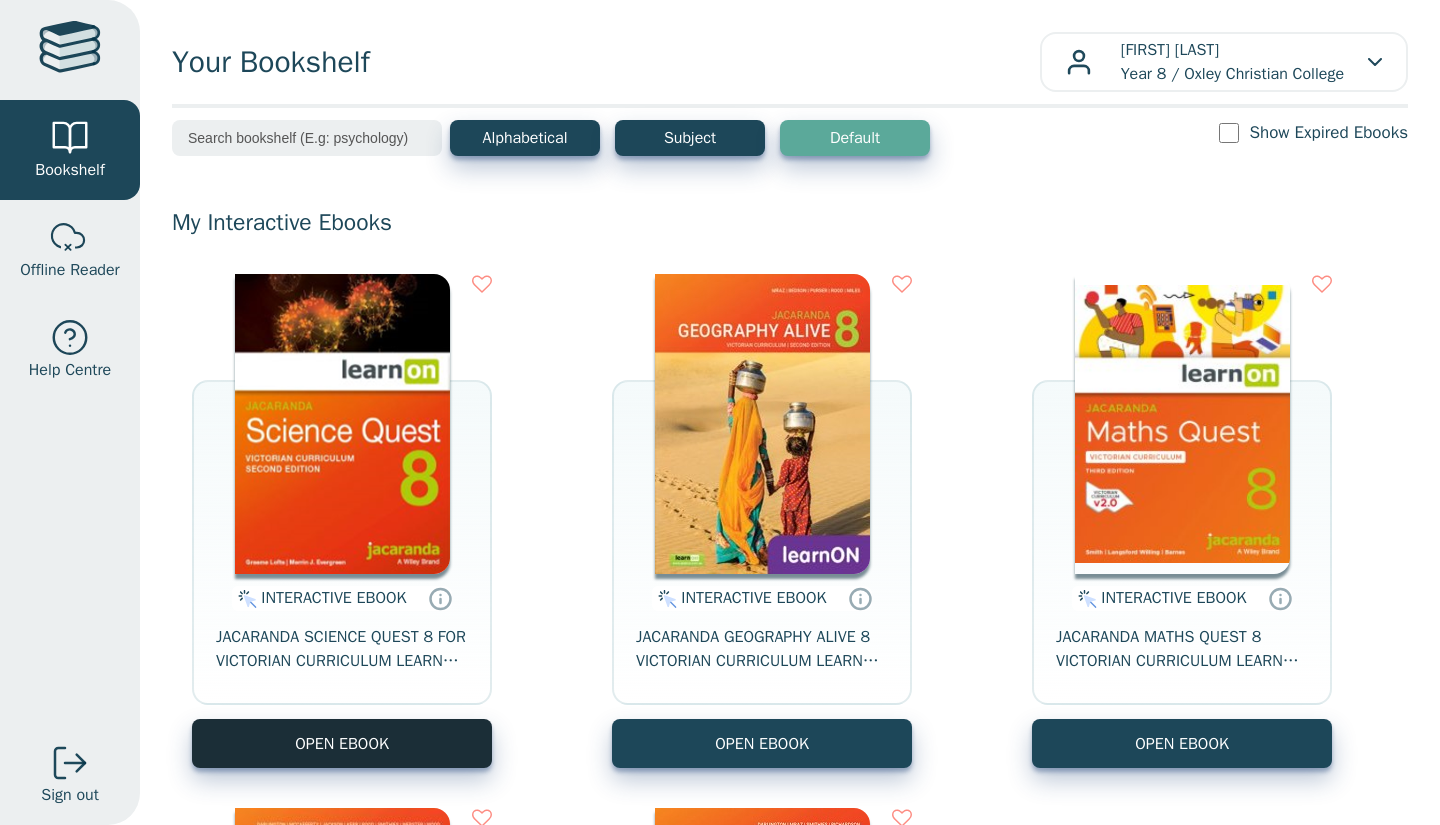 click on "OPEN EBOOK" at bounding box center [342, 743] 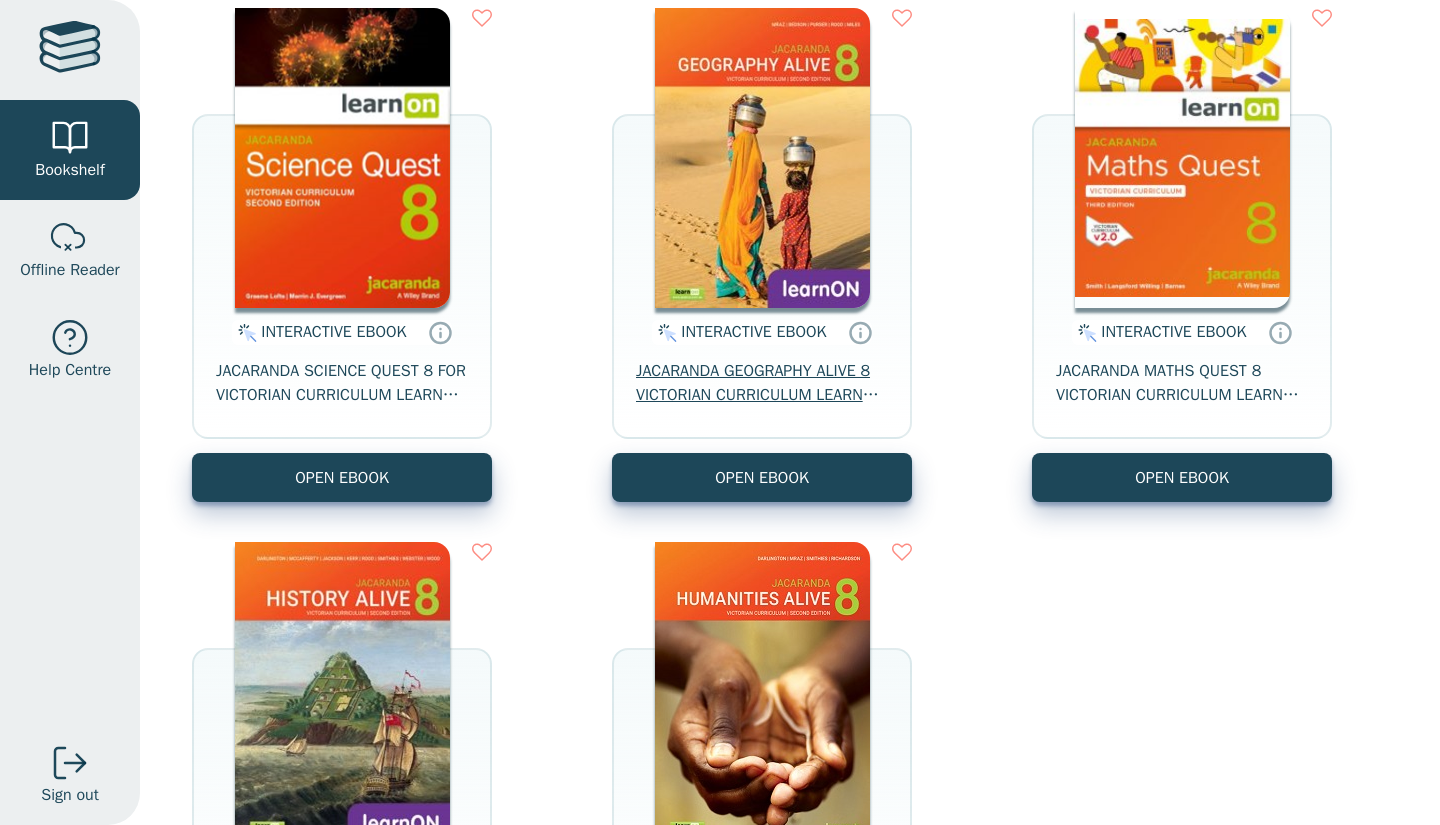 scroll, scrollTop: 257, scrollLeft: 0, axis: vertical 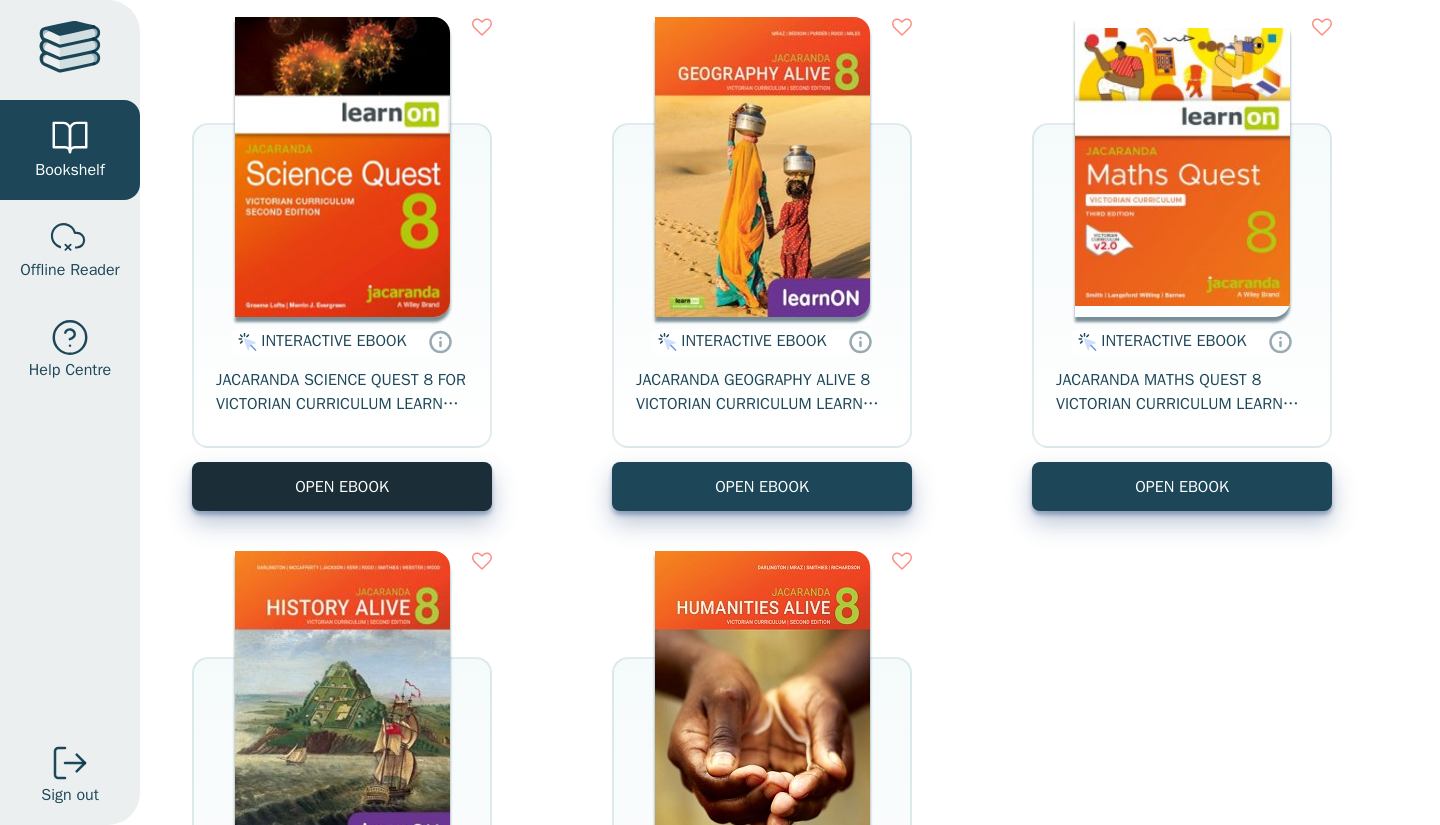 click on "OPEN EBOOK" at bounding box center [342, 486] 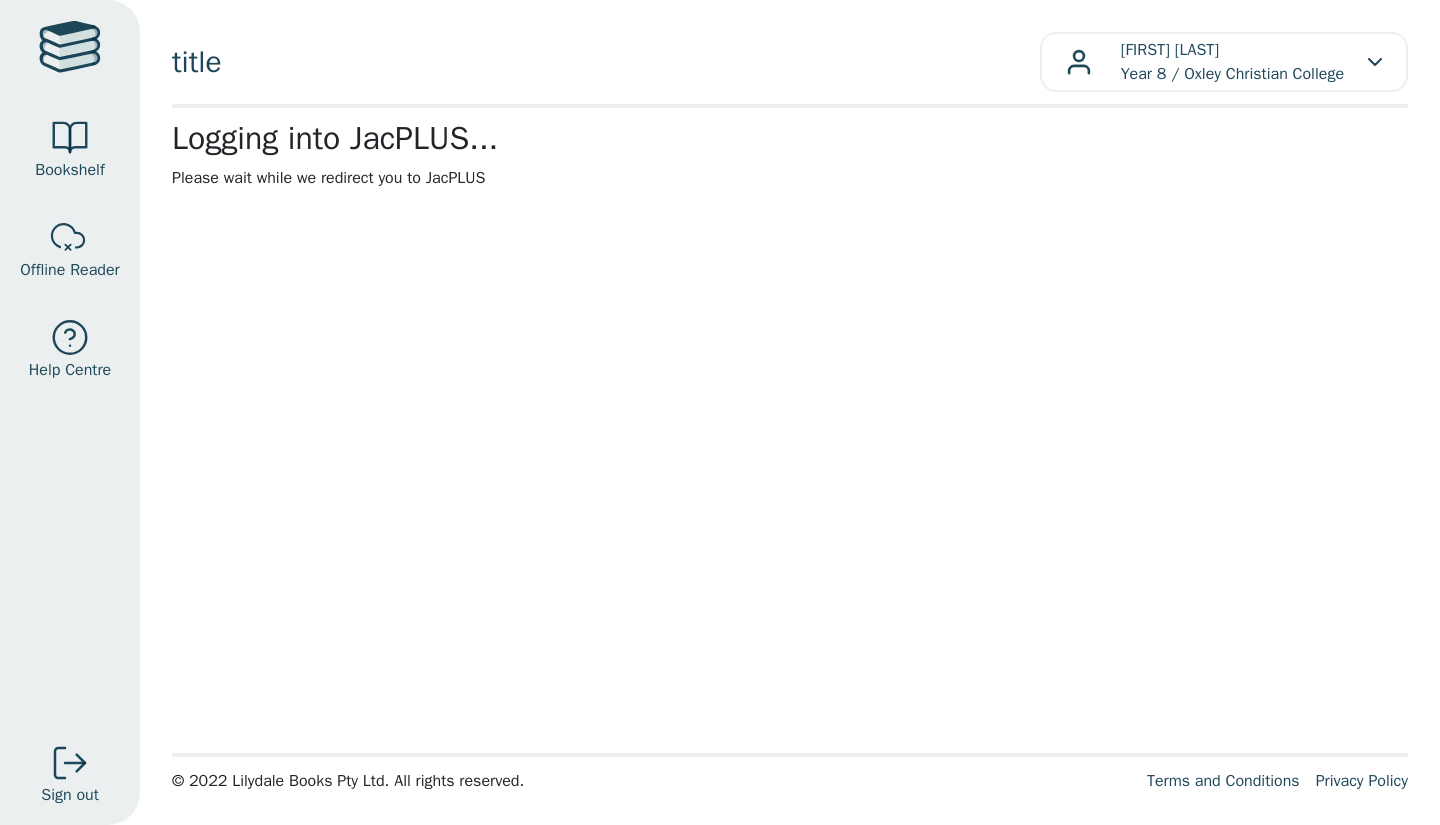 scroll, scrollTop: 0, scrollLeft: 0, axis: both 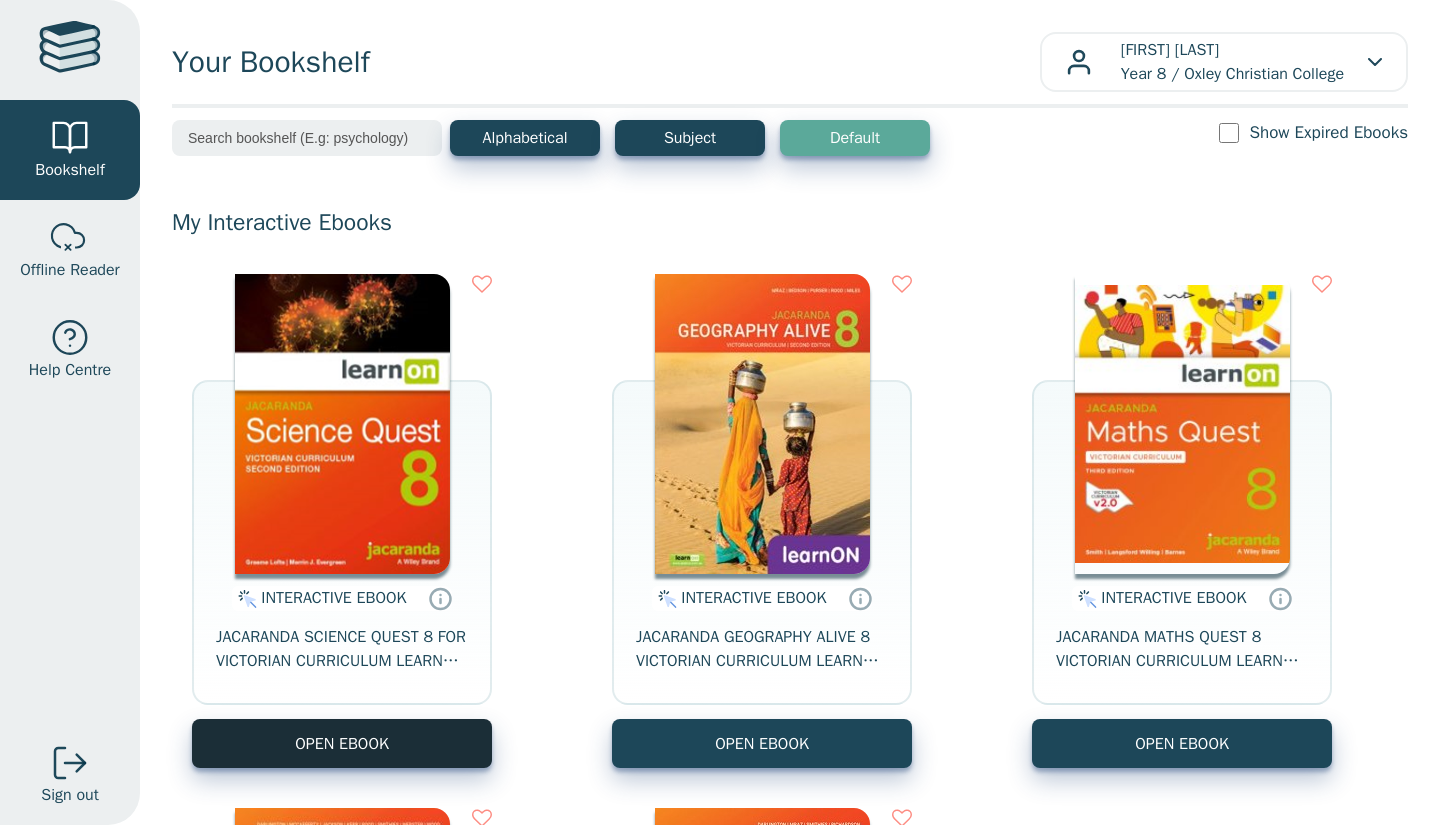 click on "OPEN EBOOK" at bounding box center (342, 743) 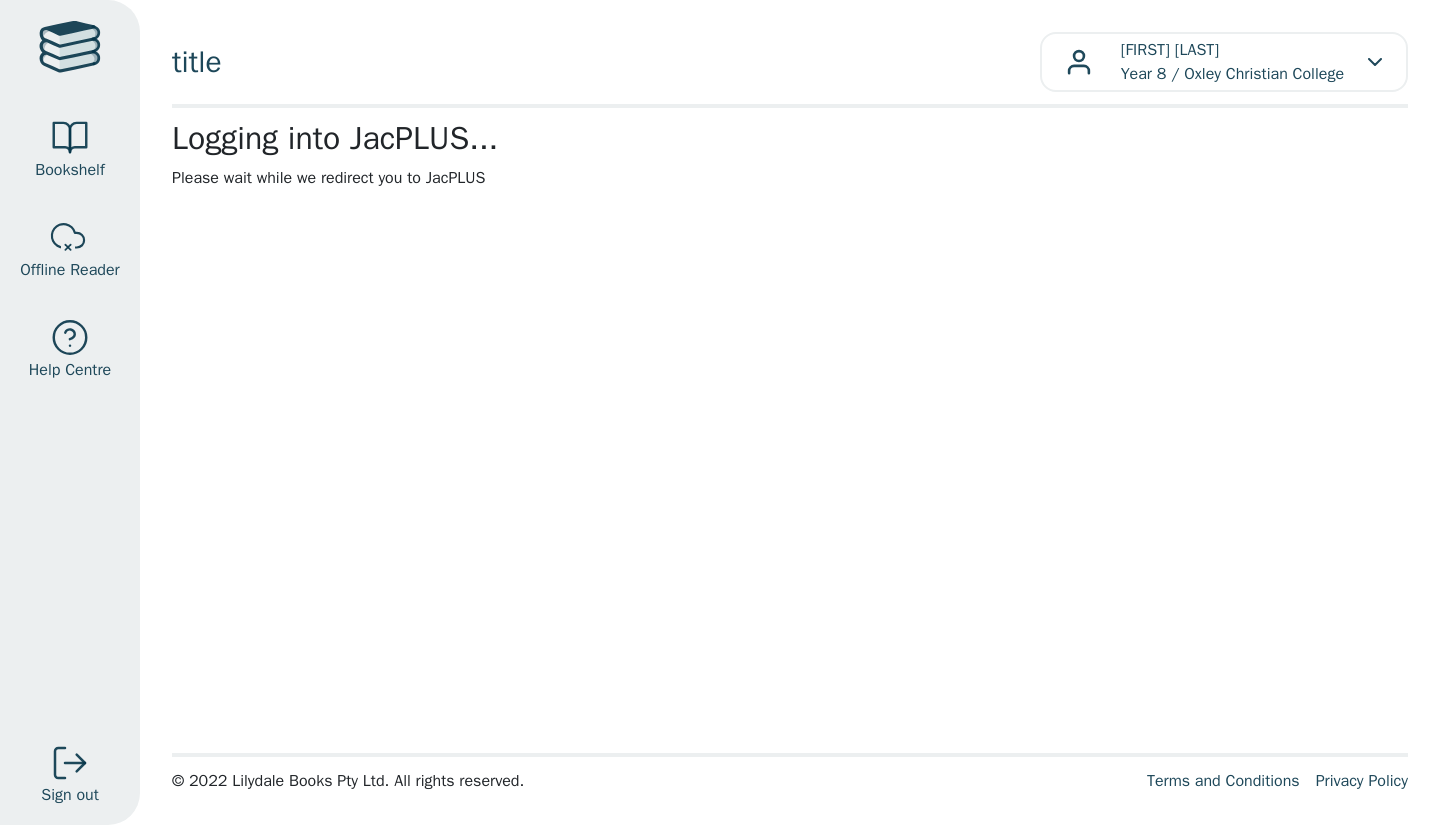 scroll, scrollTop: 0, scrollLeft: 0, axis: both 